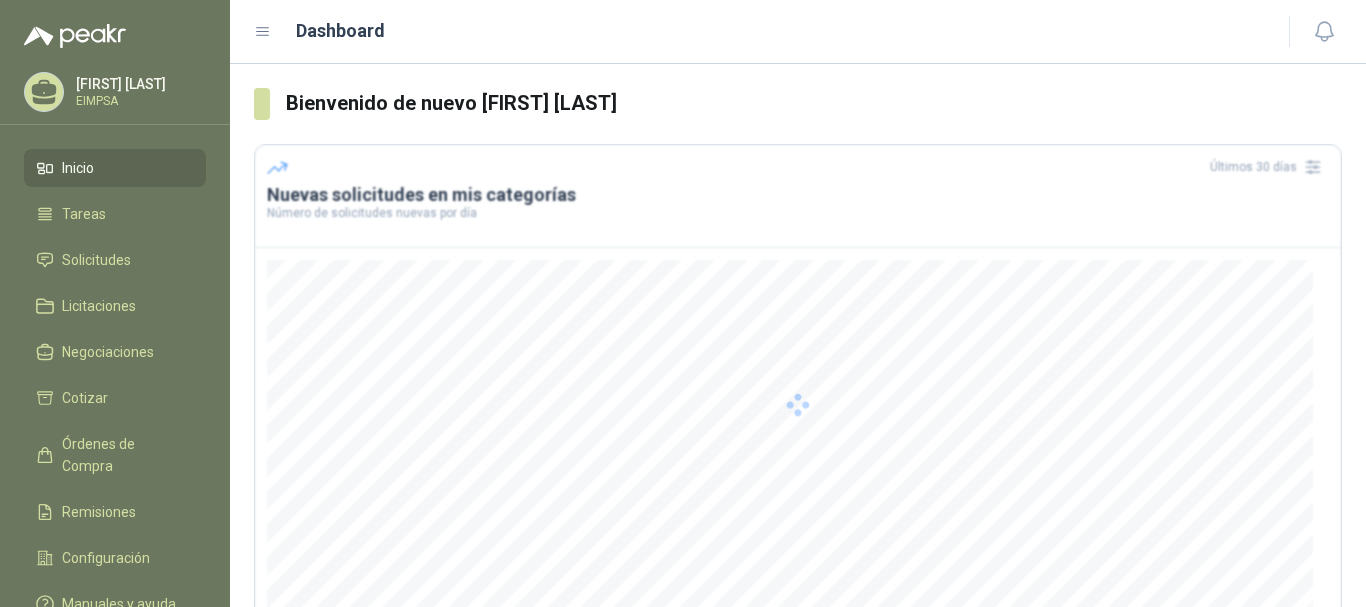 scroll, scrollTop: 0, scrollLeft: 0, axis: both 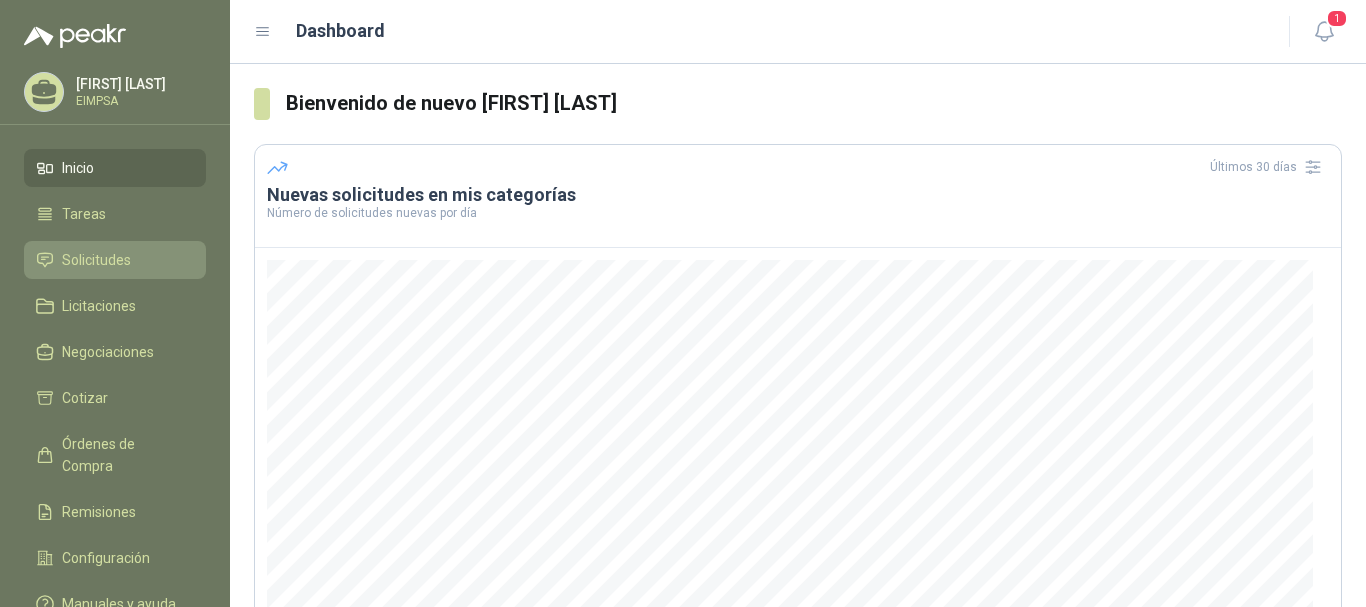 click on "Solicitudes" at bounding box center [96, 260] 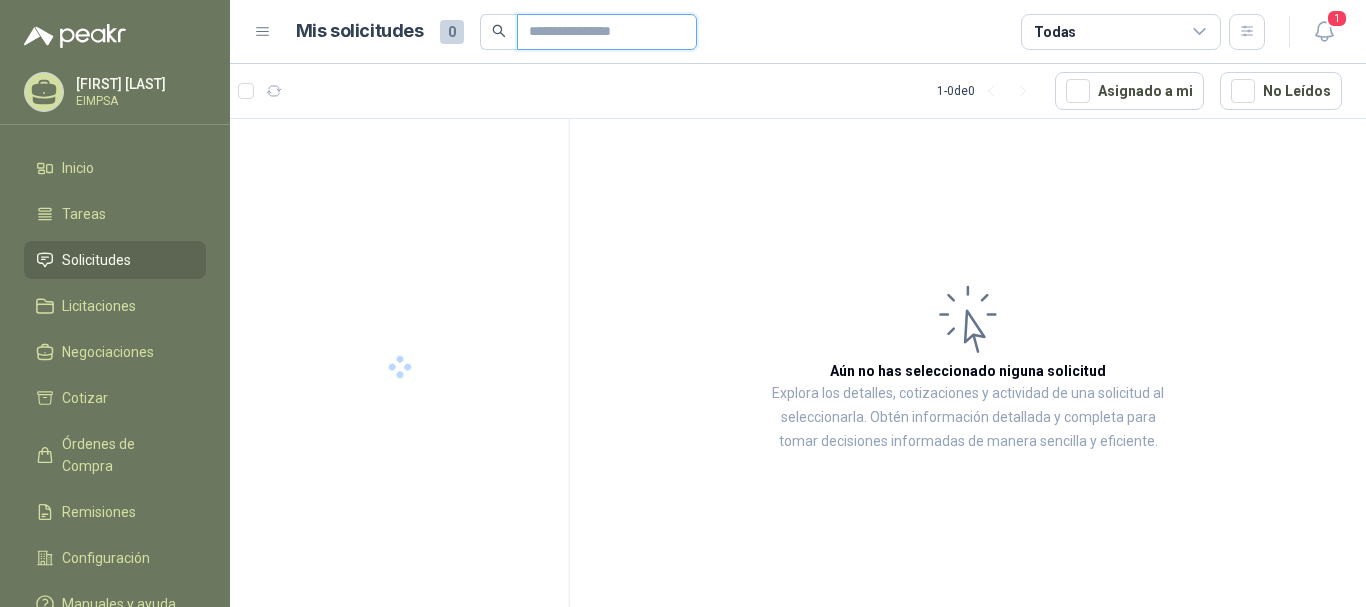 click at bounding box center [599, 32] 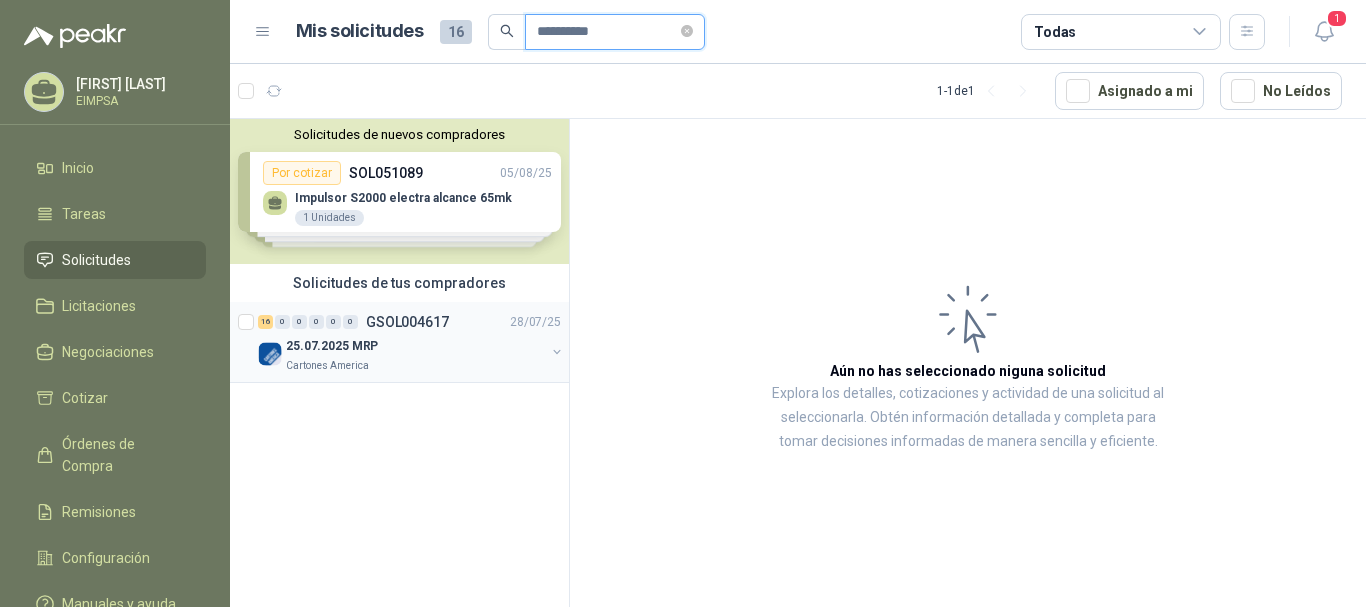 type on "**********" 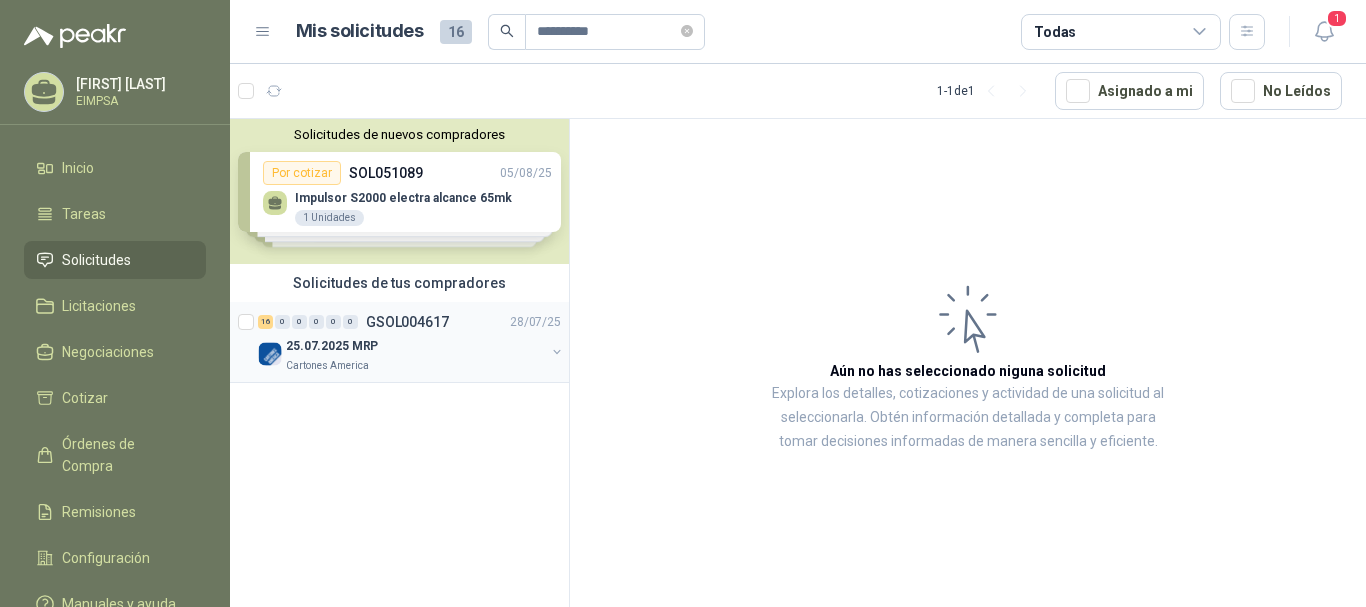 click on "[NUMBER]   [ID] [DAY]/[MONTH]/[YEAR]" at bounding box center [411, 322] 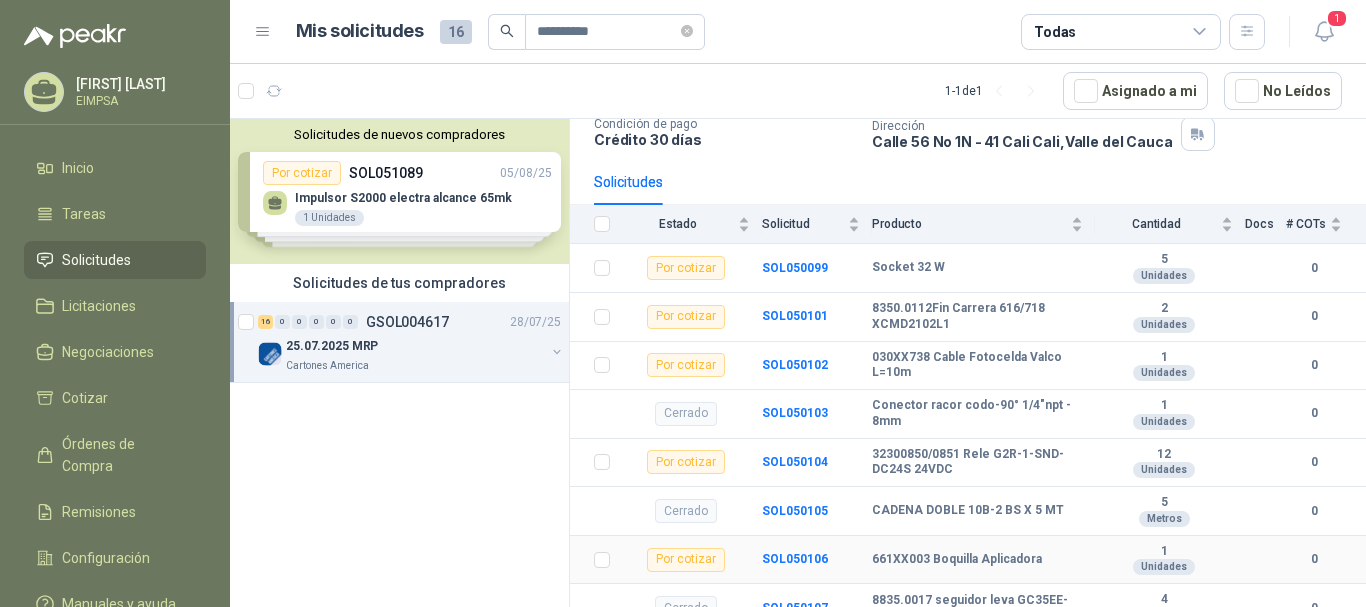 scroll, scrollTop: 93, scrollLeft: 0, axis: vertical 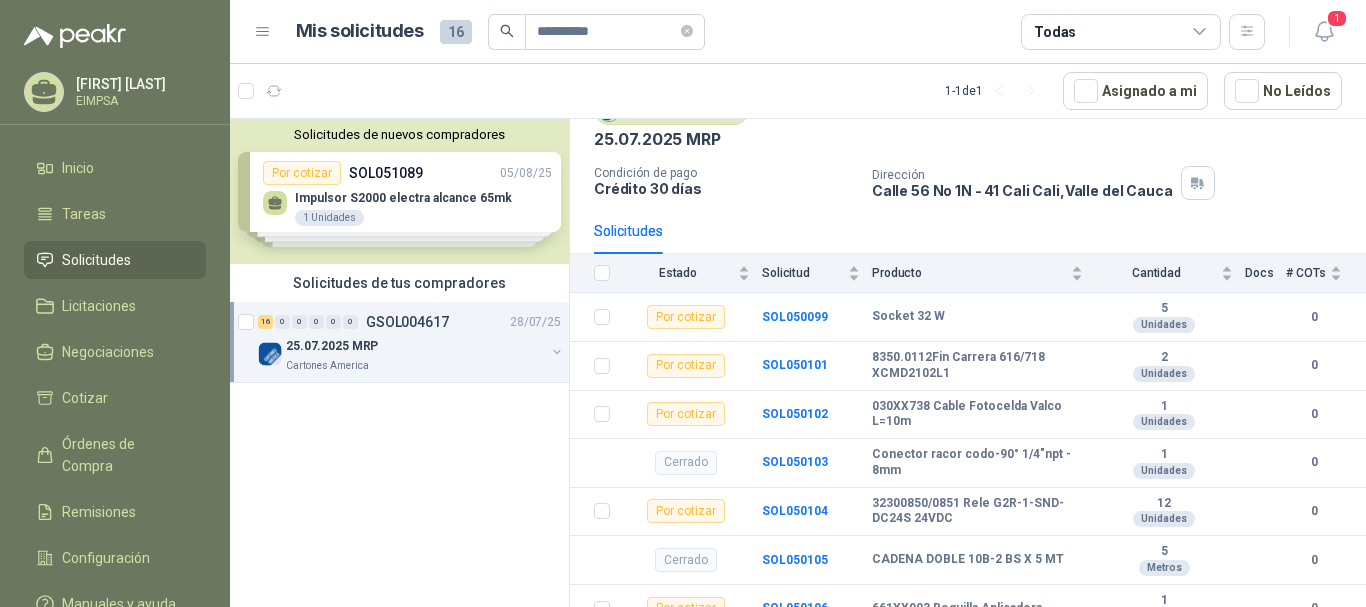 click on "[NUMBER]   [ID] [DAY]/[MONTH]/[YEAR]   [DATE] [COMPANY]" at bounding box center [411, 342] 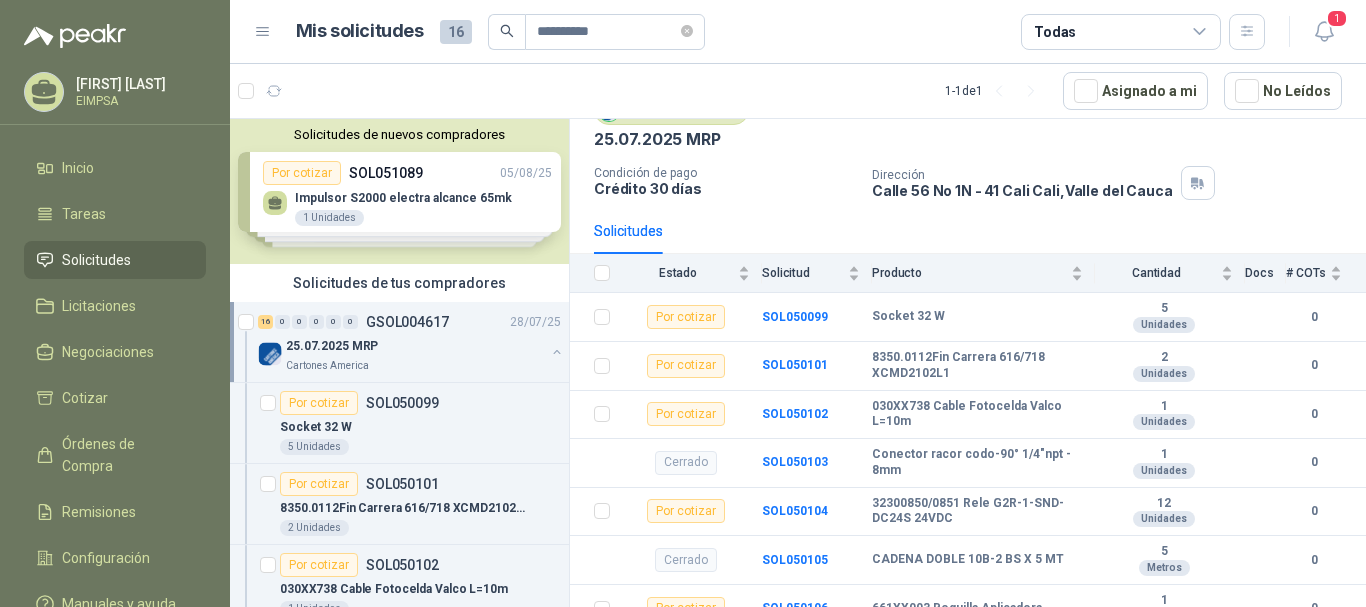 scroll, scrollTop: 7, scrollLeft: 0, axis: vertical 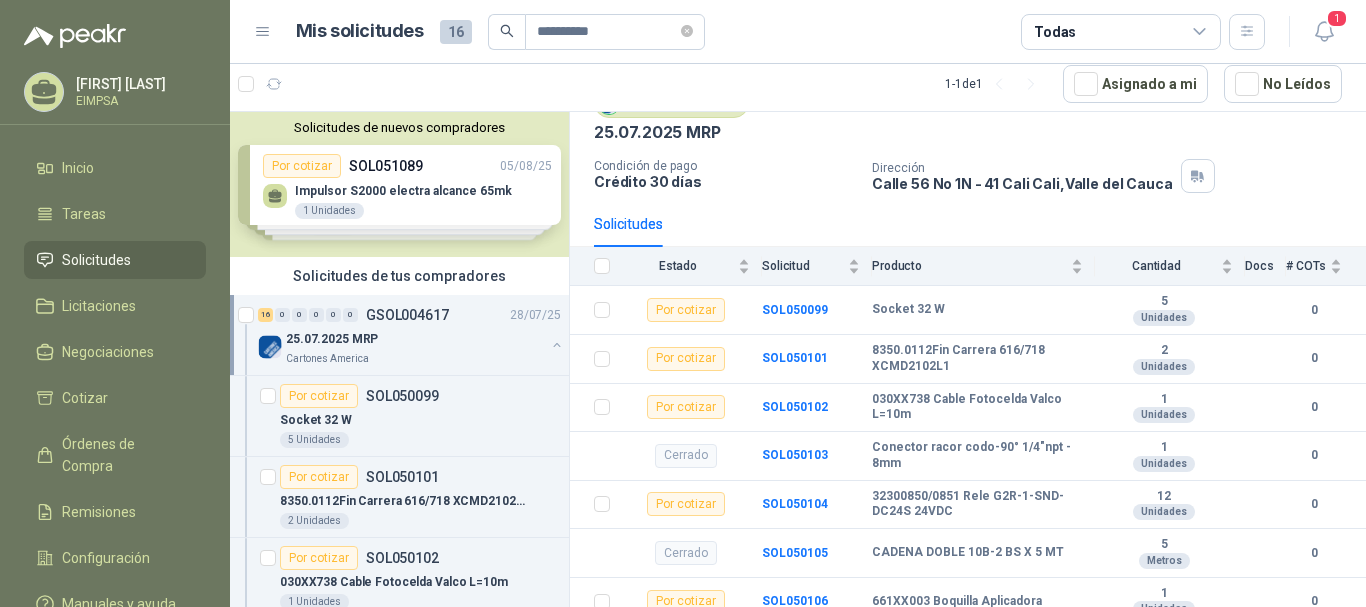 click on "EIMPSA" at bounding box center (138, 101) 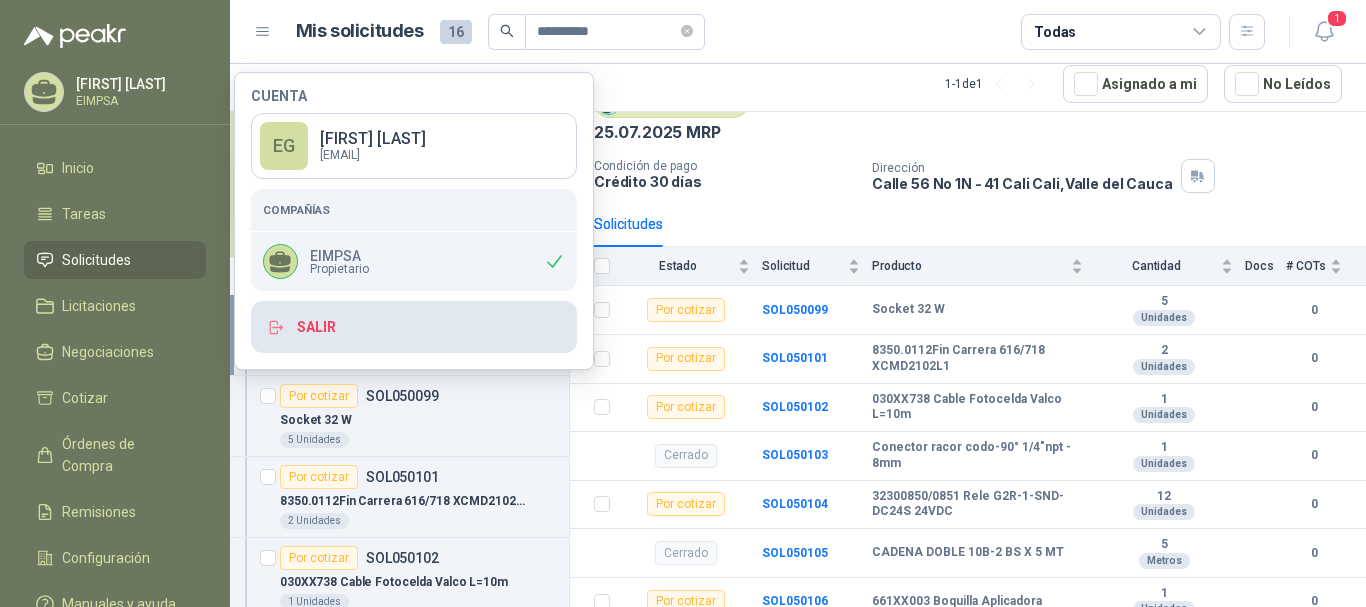 click on "Salir" at bounding box center (414, 327) 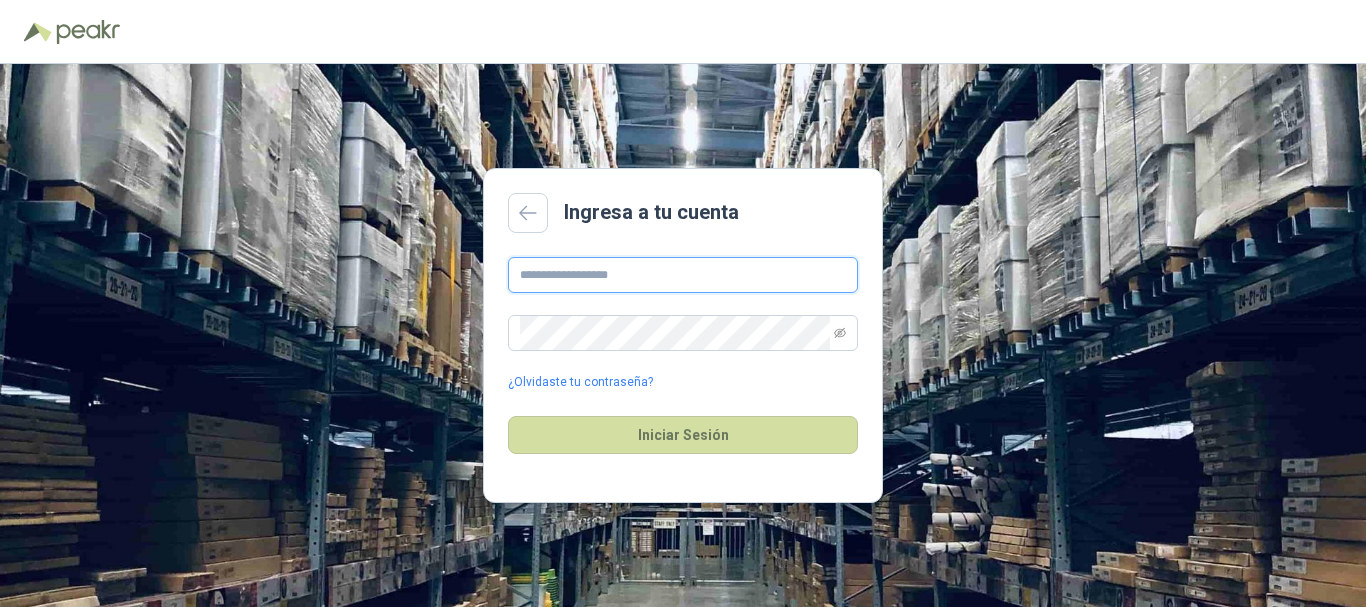 type on "**********" 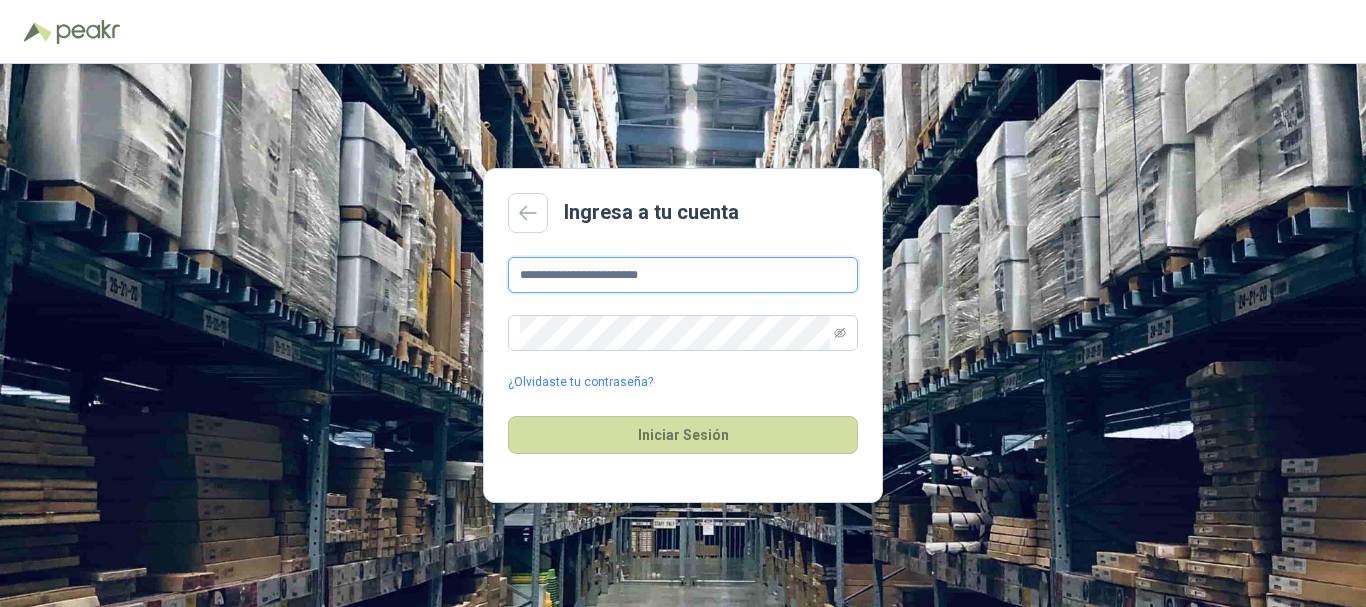 drag, startPoint x: 712, startPoint y: 278, endPoint x: 512, endPoint y: 270, distance: 200.15994 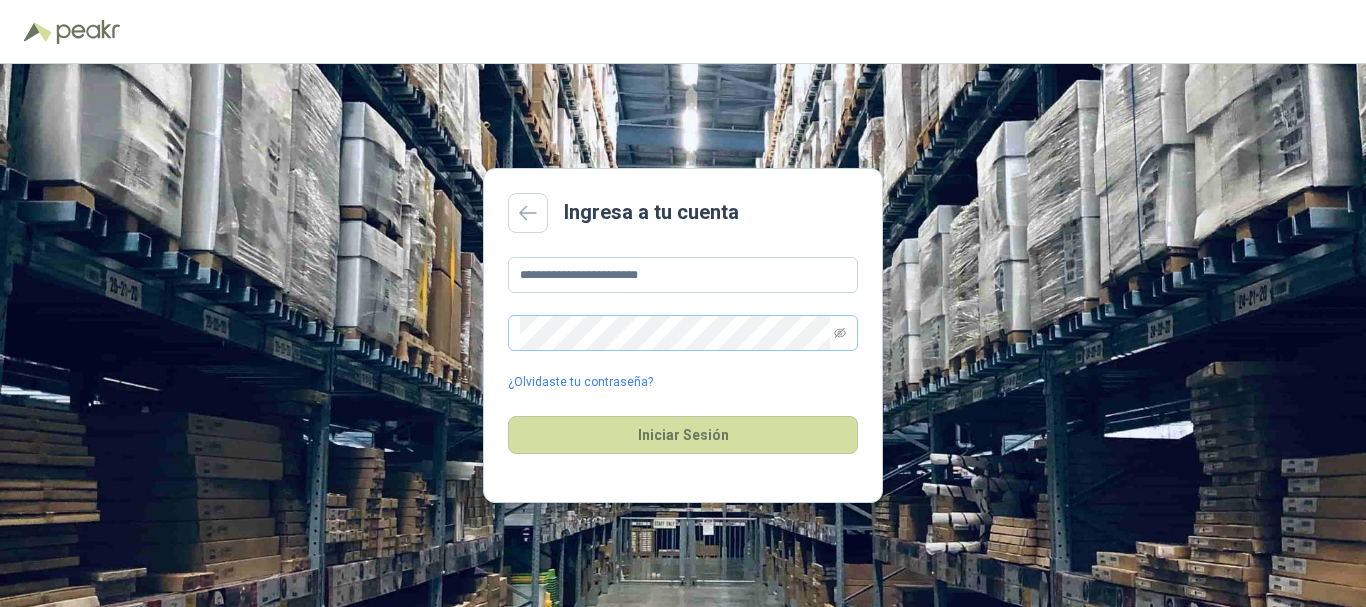 click at bounding box center (683, 333) 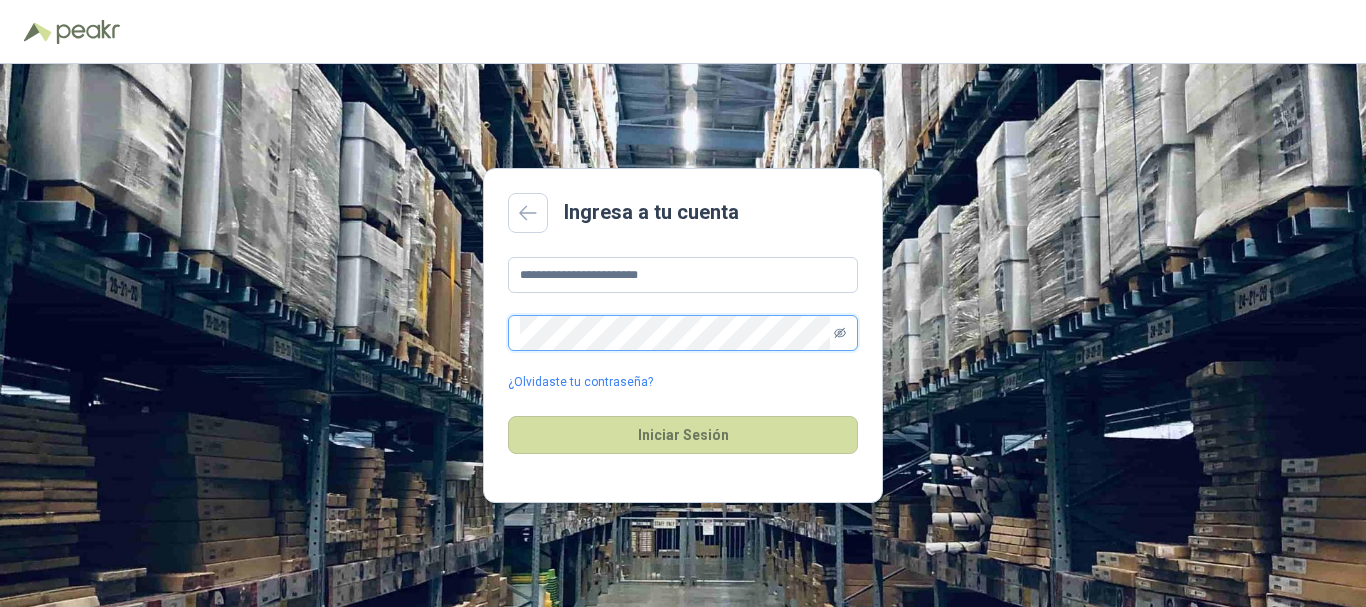 click 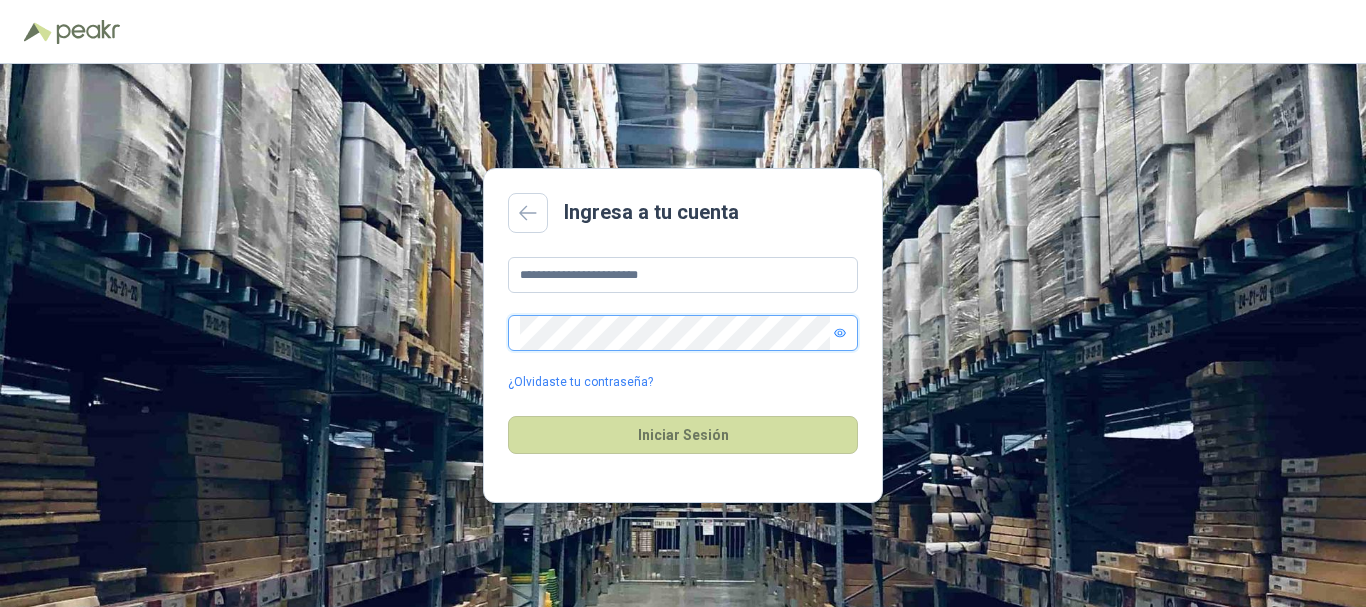click on "**********" at bounding box center [683, 335] 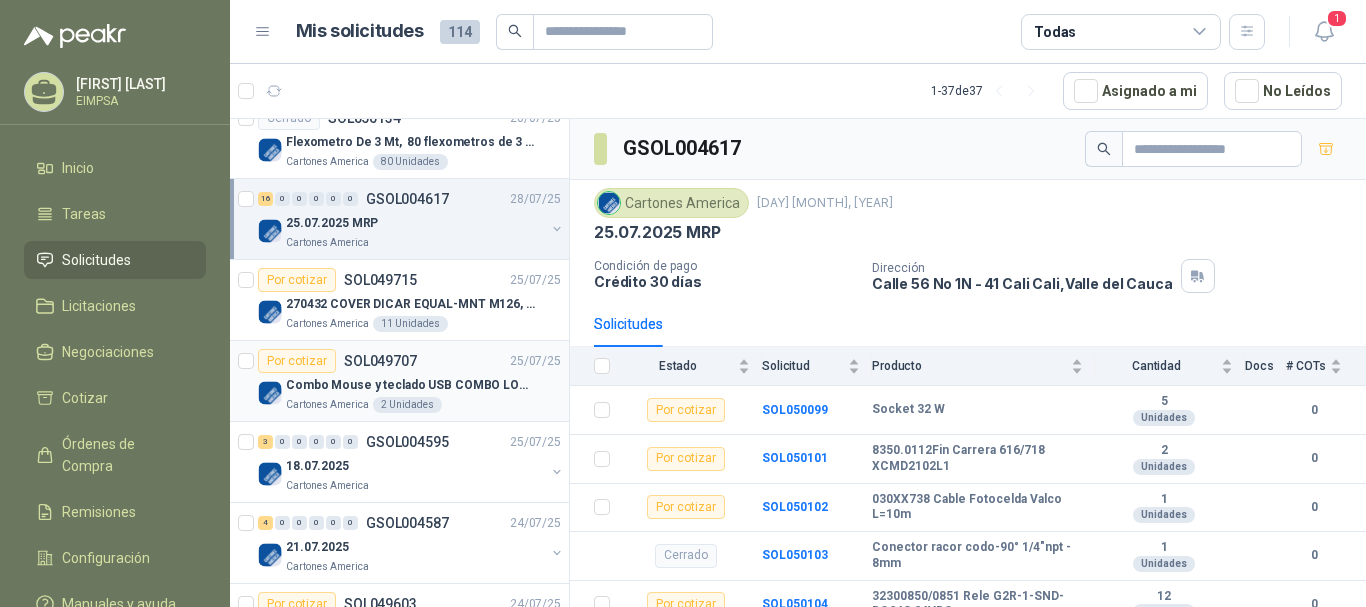 scroll, scrollTop: 400, scrollLeft: 0, axis: vertical 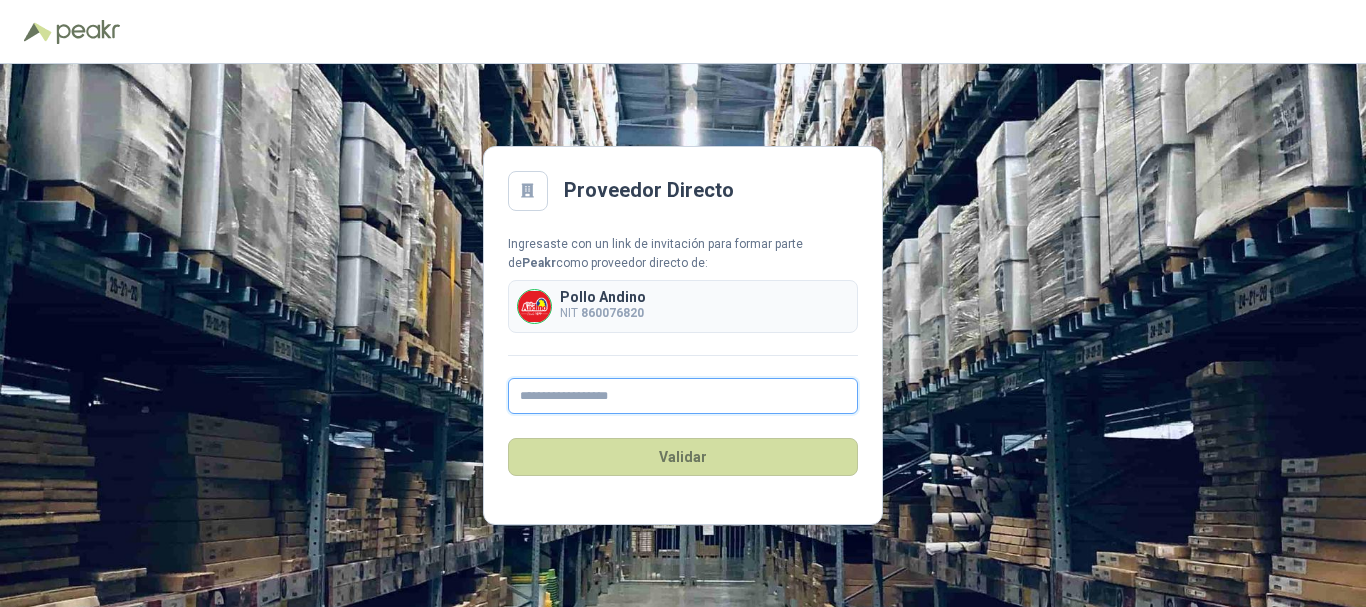 click at bounding box center [683, 396] 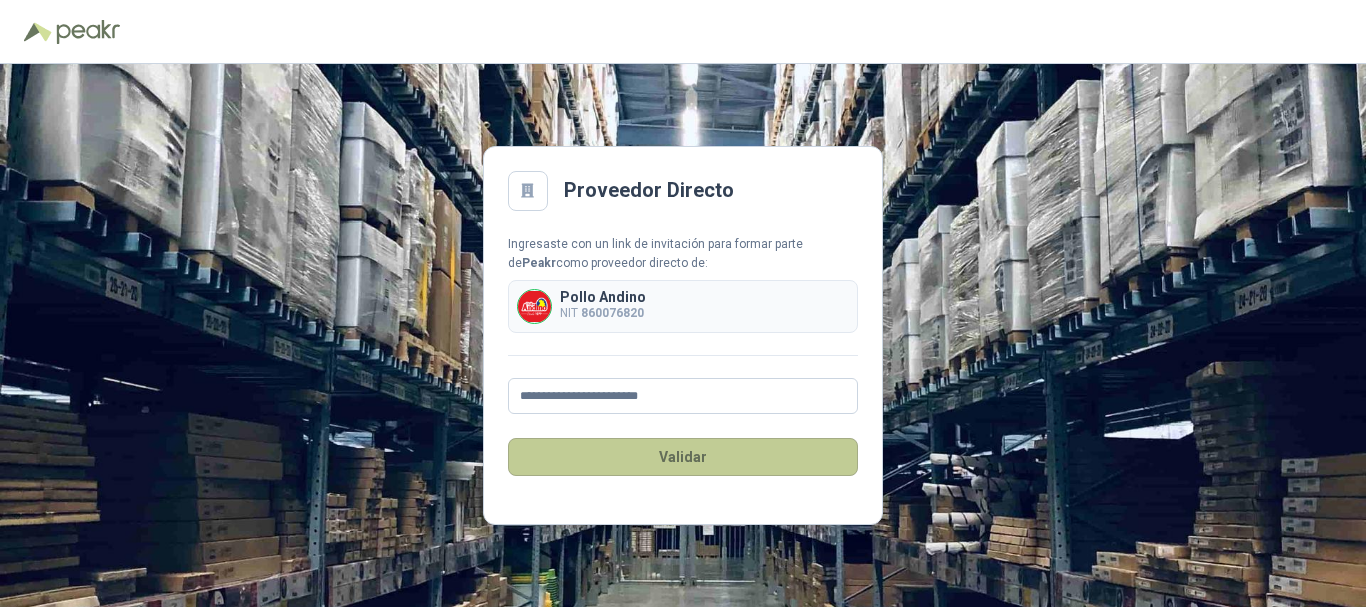click on "Validar" at bounding box center [683, 457] 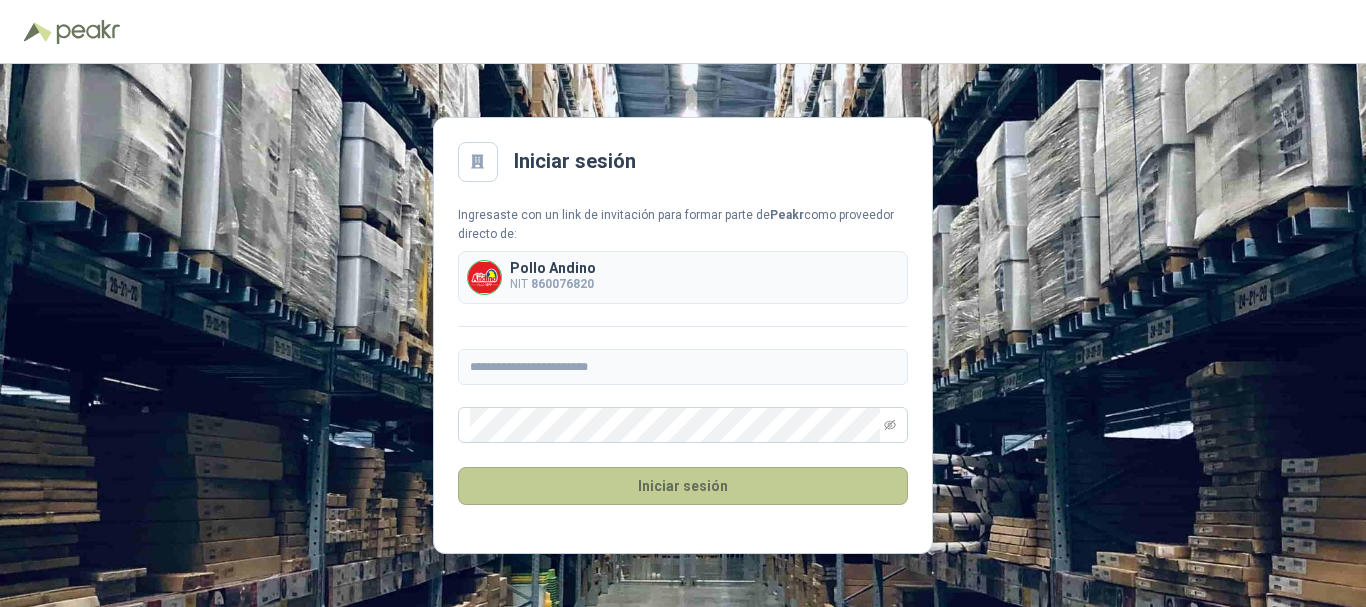click on "Iniciar sesión" at bounding box center [683, 486] 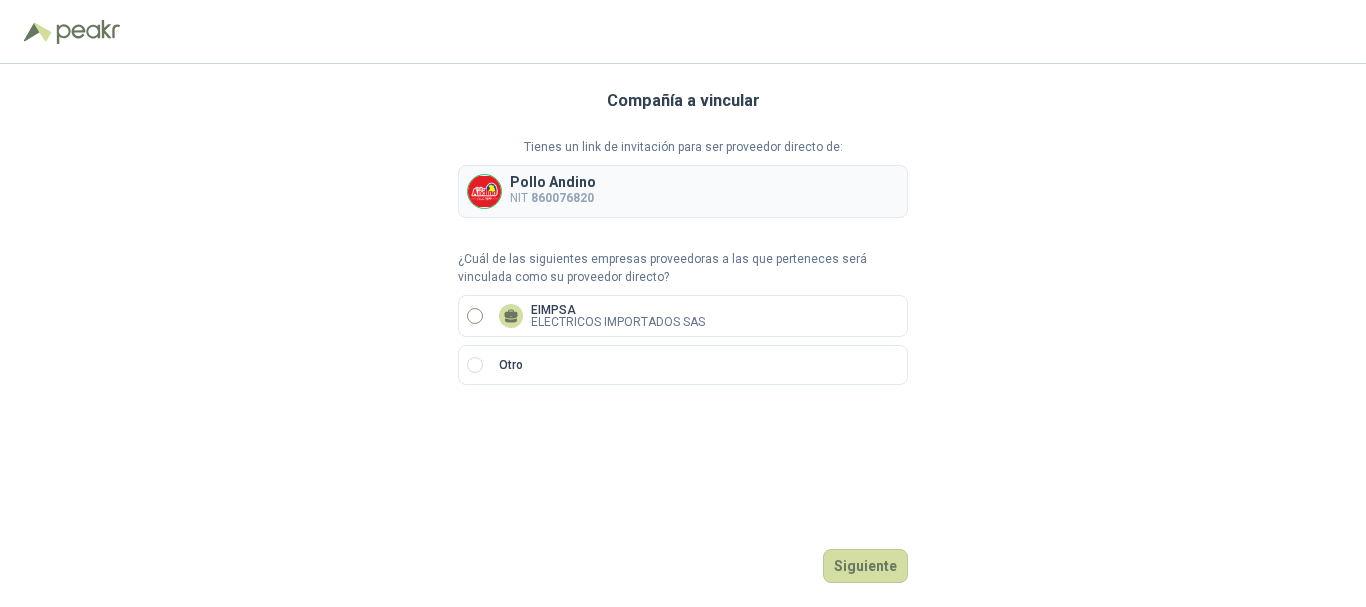 click on "EIMPSA ELECTRICOS IMPORTADOS SAS" at bounding box center (683, 316) 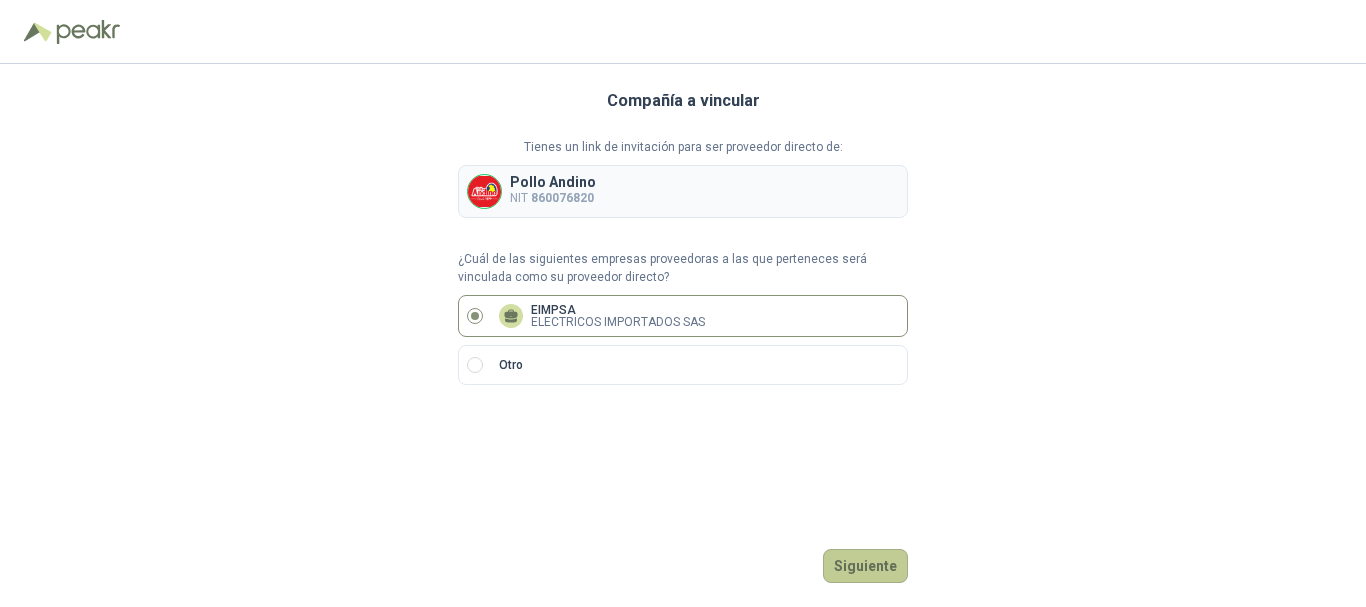 click on "Siguiente" at bounding box center (865, 566) 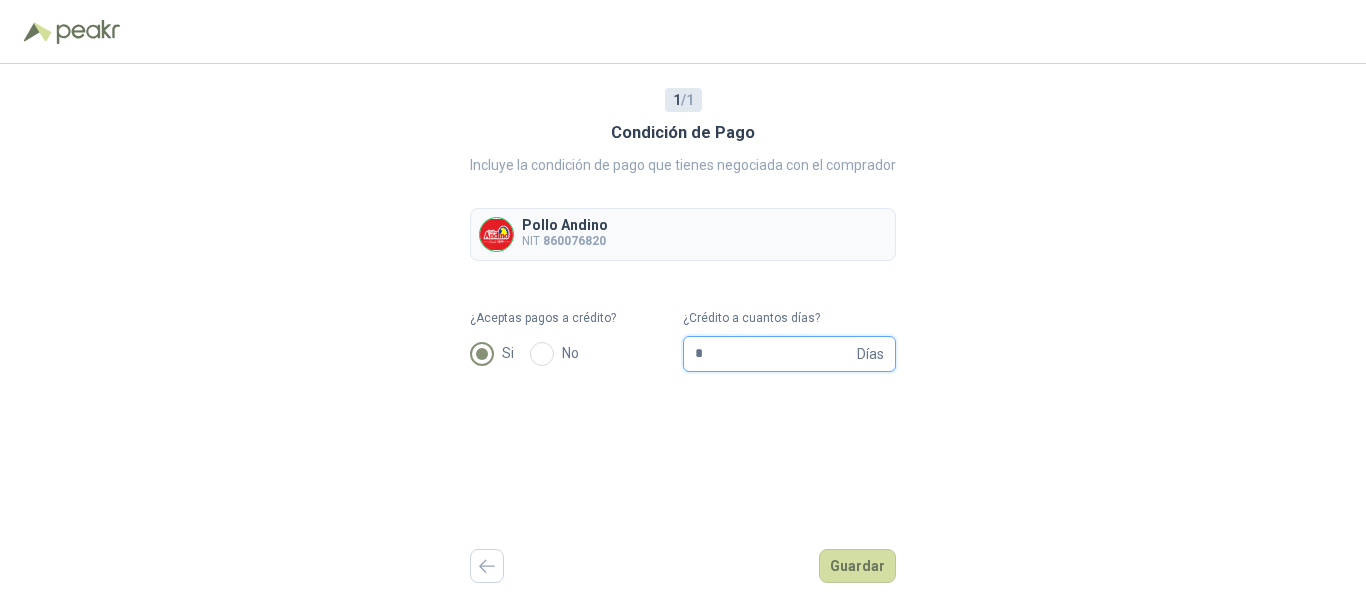 click on "*" at bounding box center (774, 354) 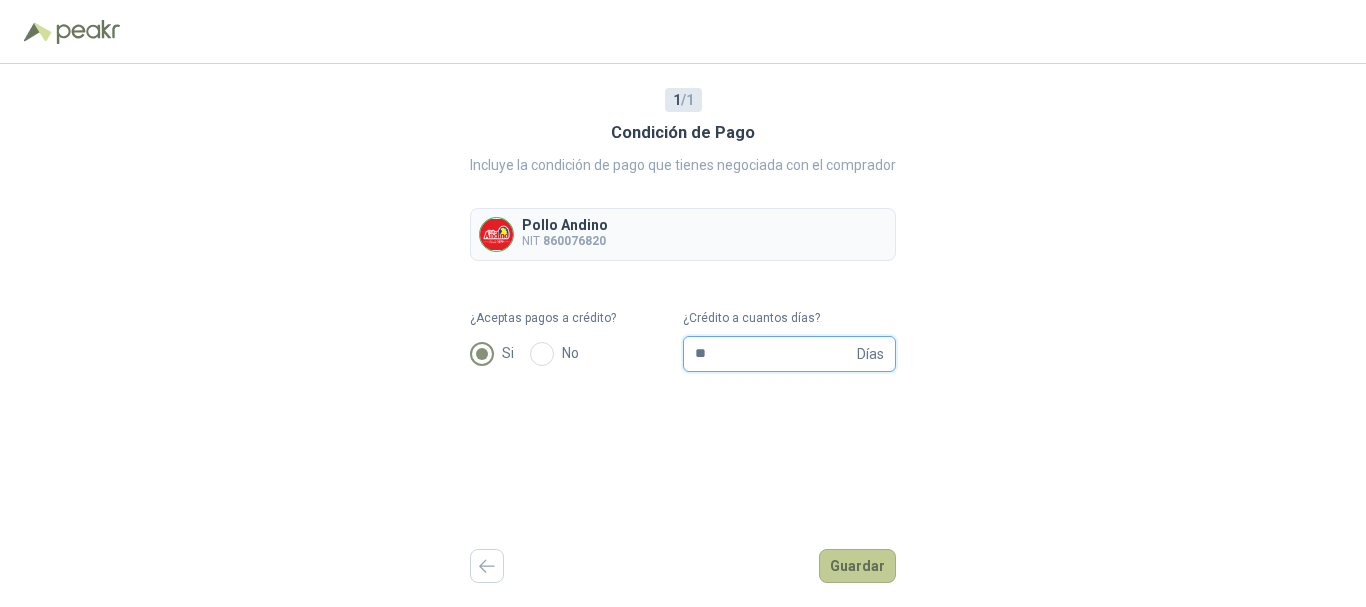 type on "**" 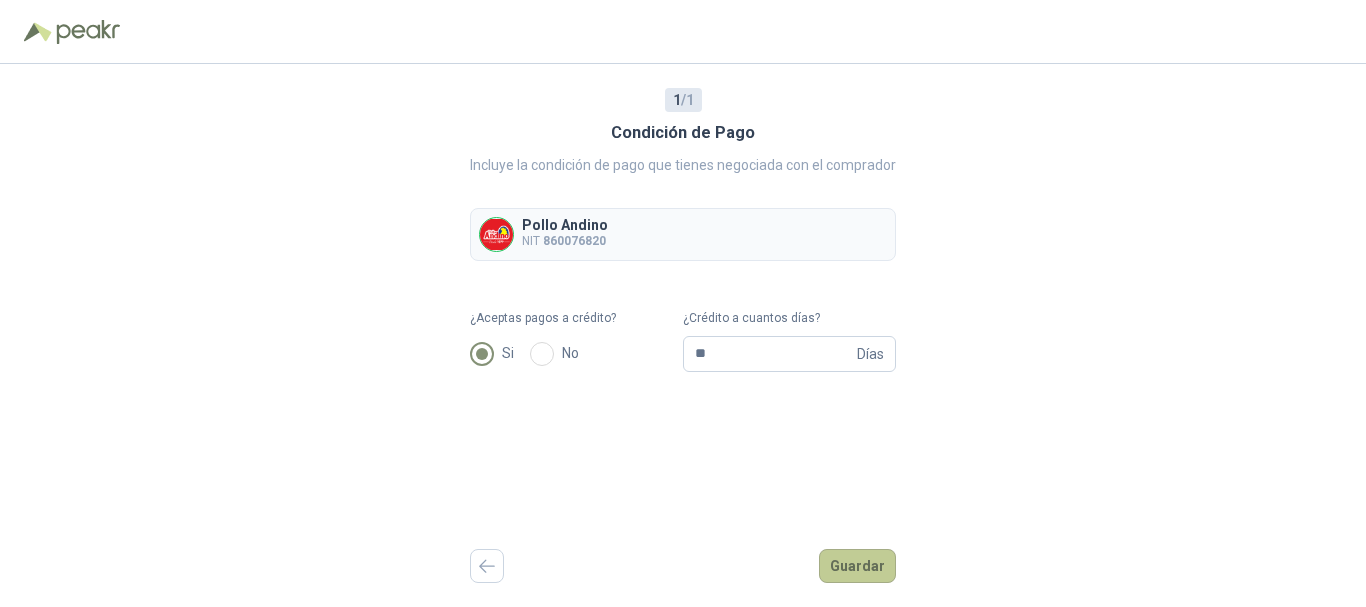 click on "Guardar" at bounding box center (857, 566) 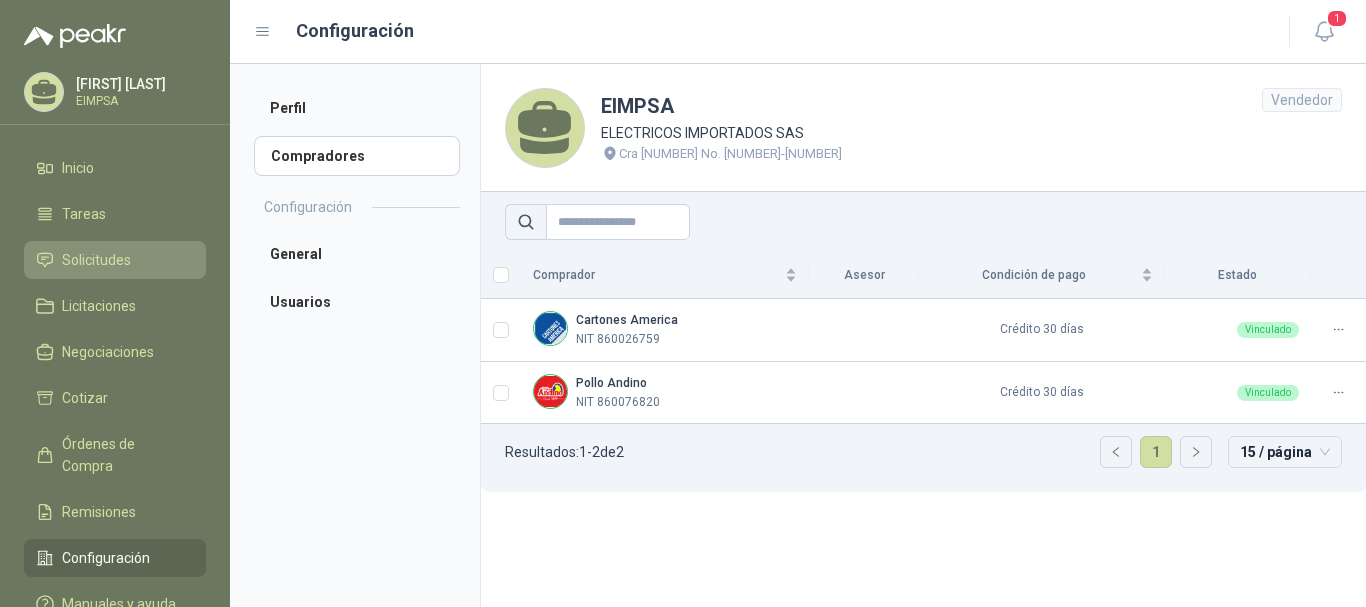 click on "Solicitudes" at bounding box center (96, 260) 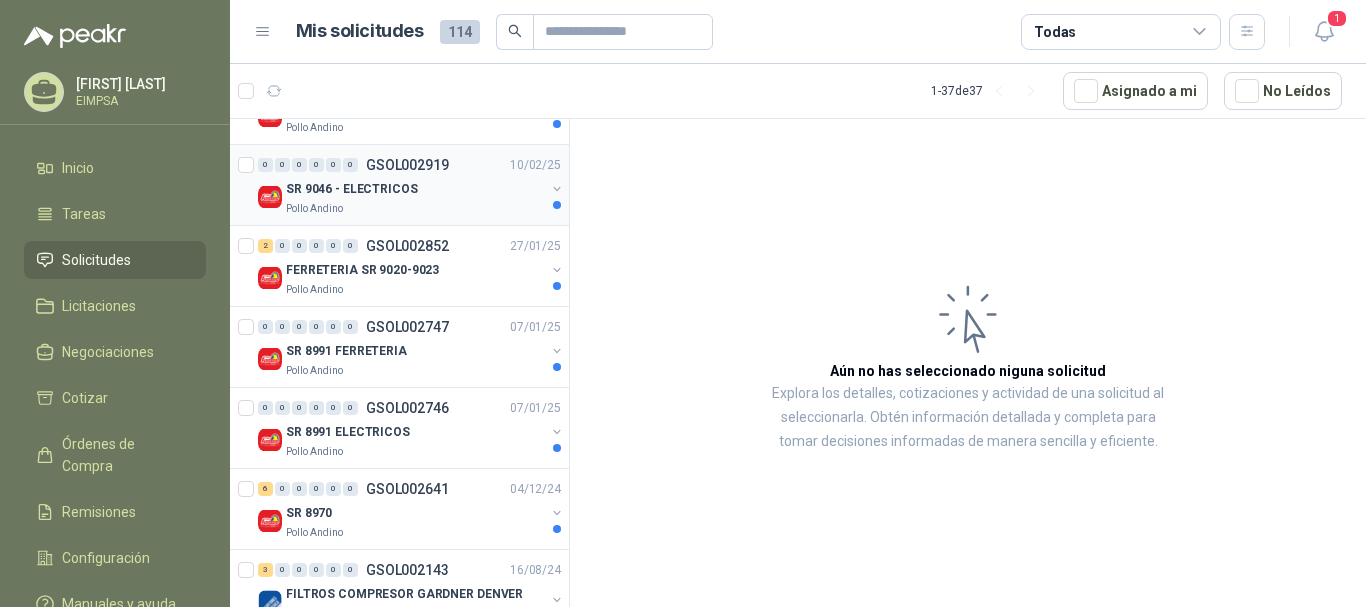 scroll, scrollTop: 2000, scrollLeft: 0, axis: vertical 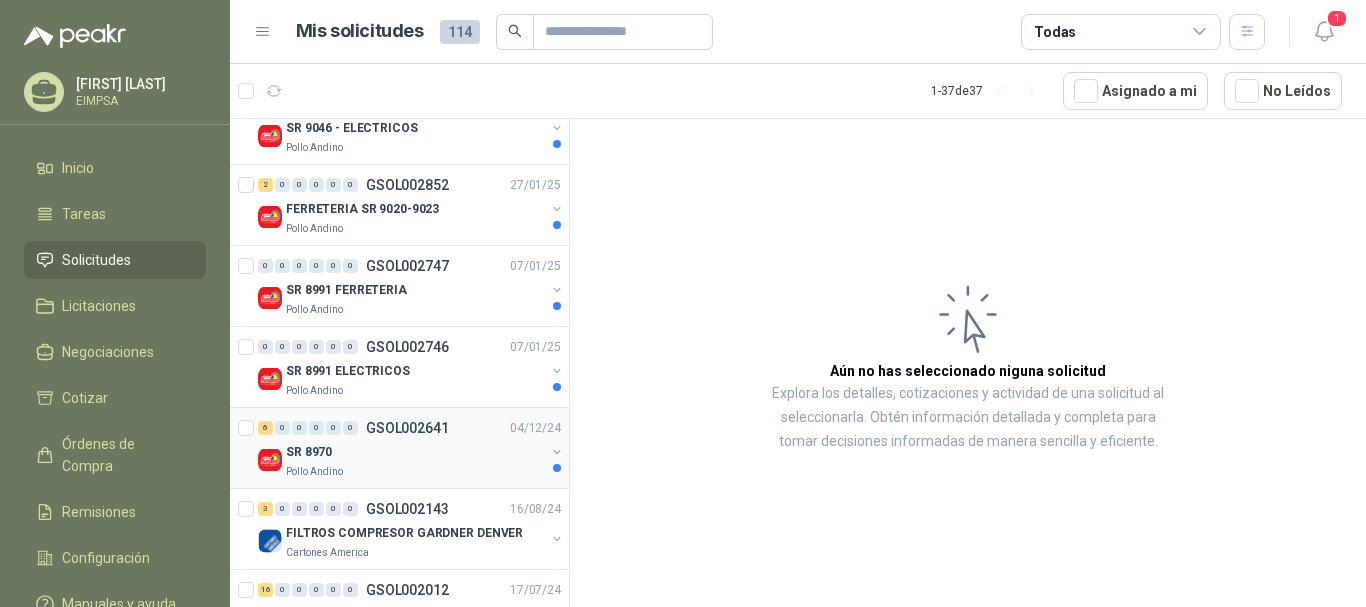 click on "Pollo Andino" at bounding box center [415, 472] 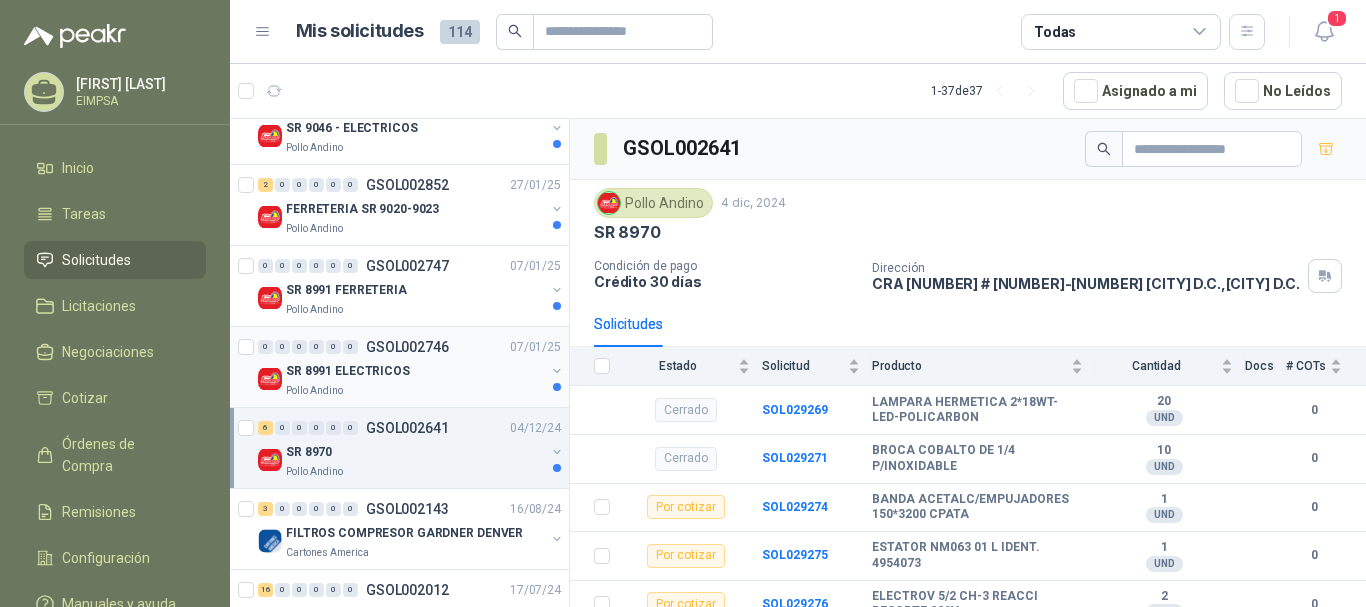 click on "Pollo Andino" at bounding box center (415, 391) 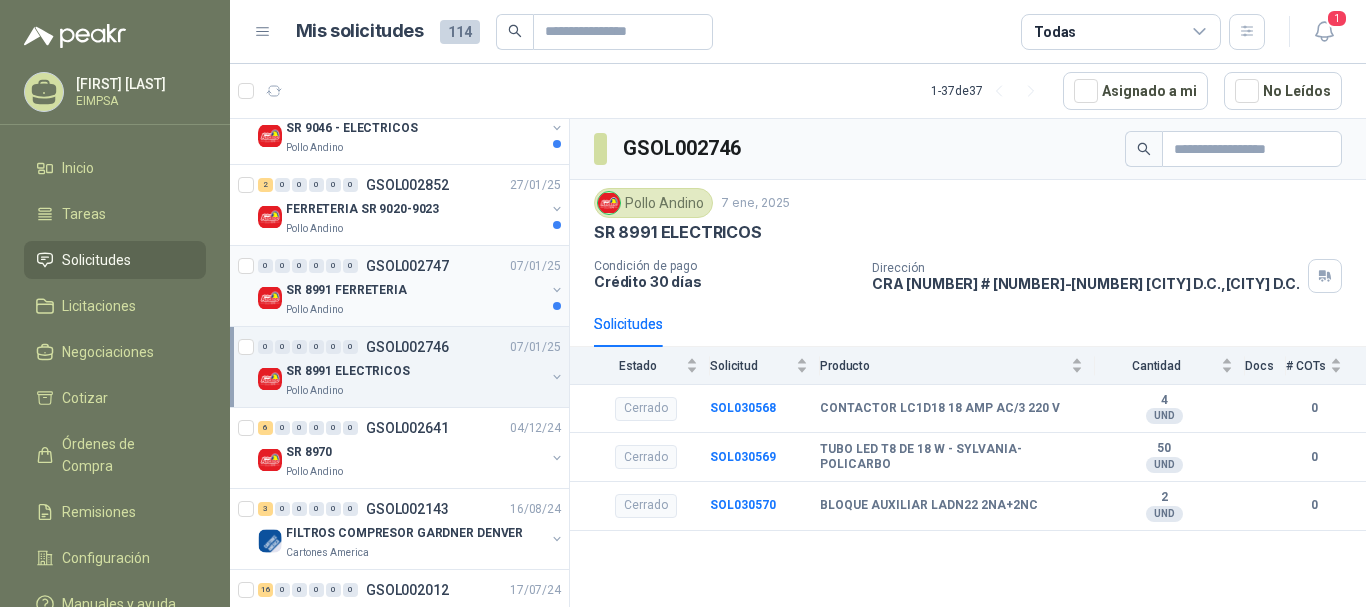 click on "SR 8991 FERRETERIA" at bounding box center (415, 290) 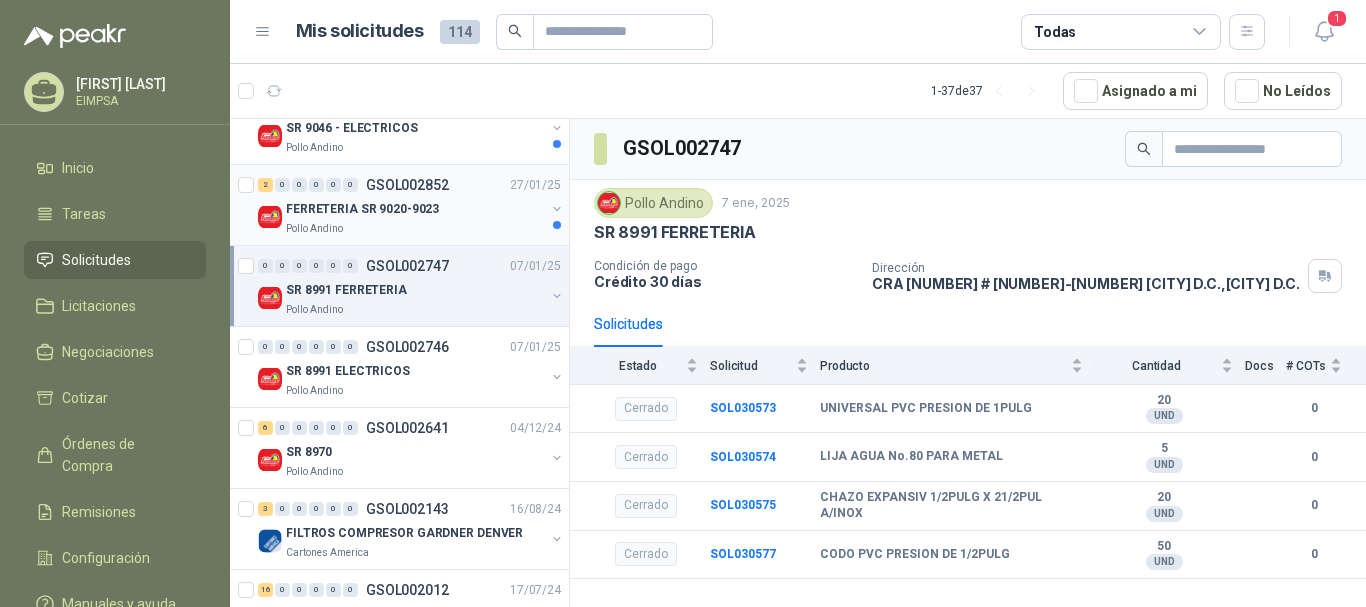 click on "FERRETERIA SR 9020-9023" at bounding box center [362, 209] 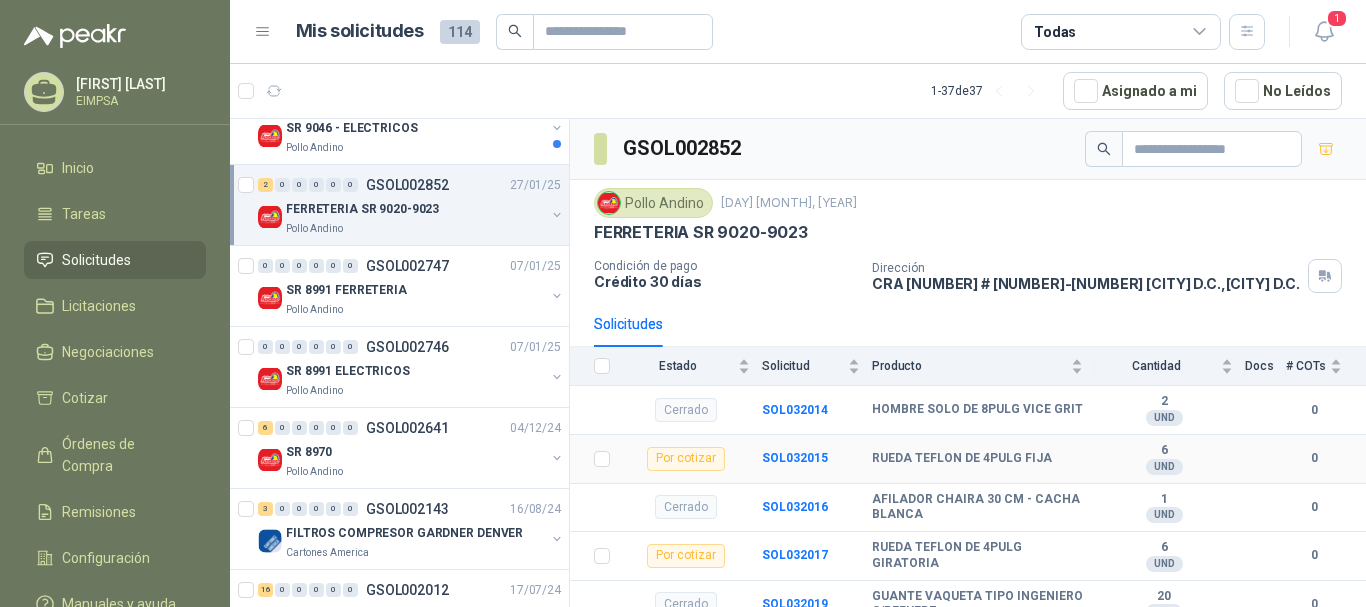 scroll, scrollTop: 64, scrollLeft: 0, axis: vertical 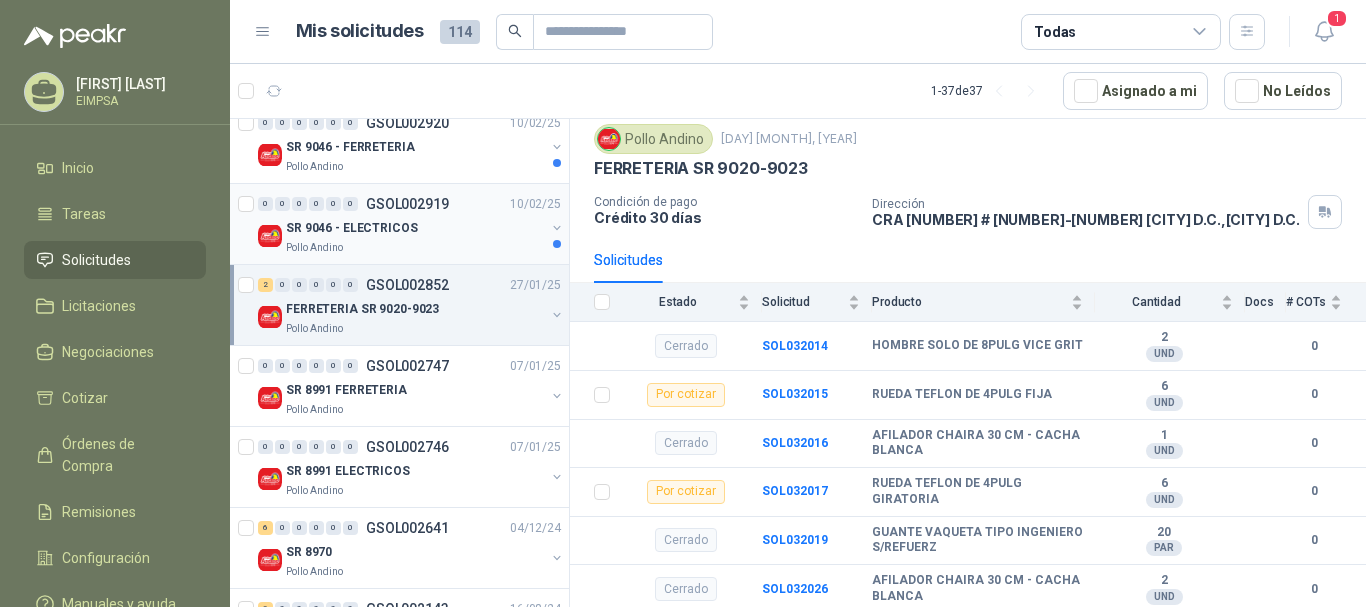 click on "SR 9046 -  ELECTRICOS" at bounding box center [415, 228] 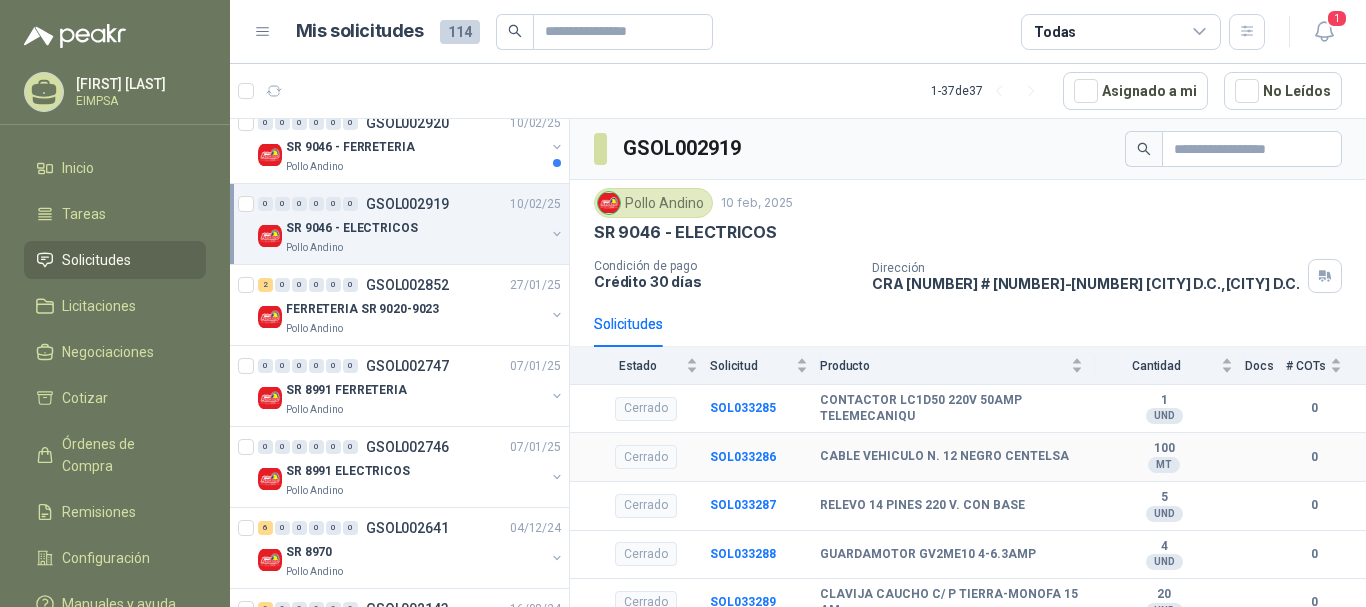 scroll, scrollTop: 62, scrollLeft: 0, axis: vertical 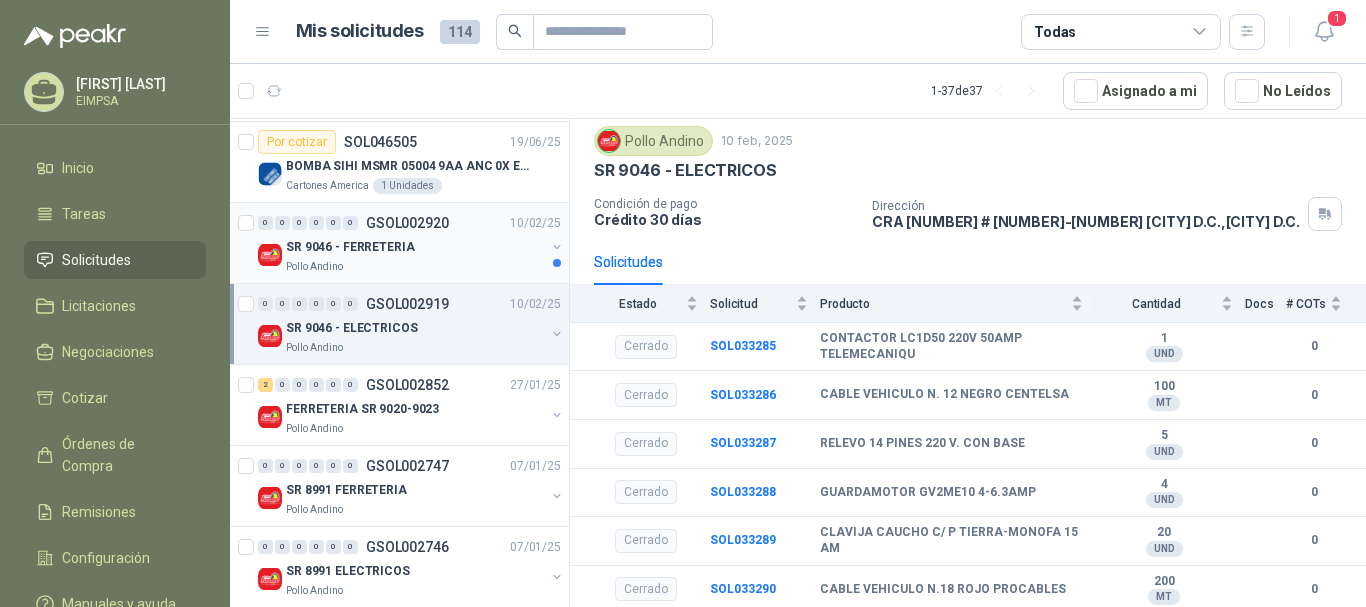 click on "SR 9046 -  FERRETERIA" at bounding box center [350, 247] 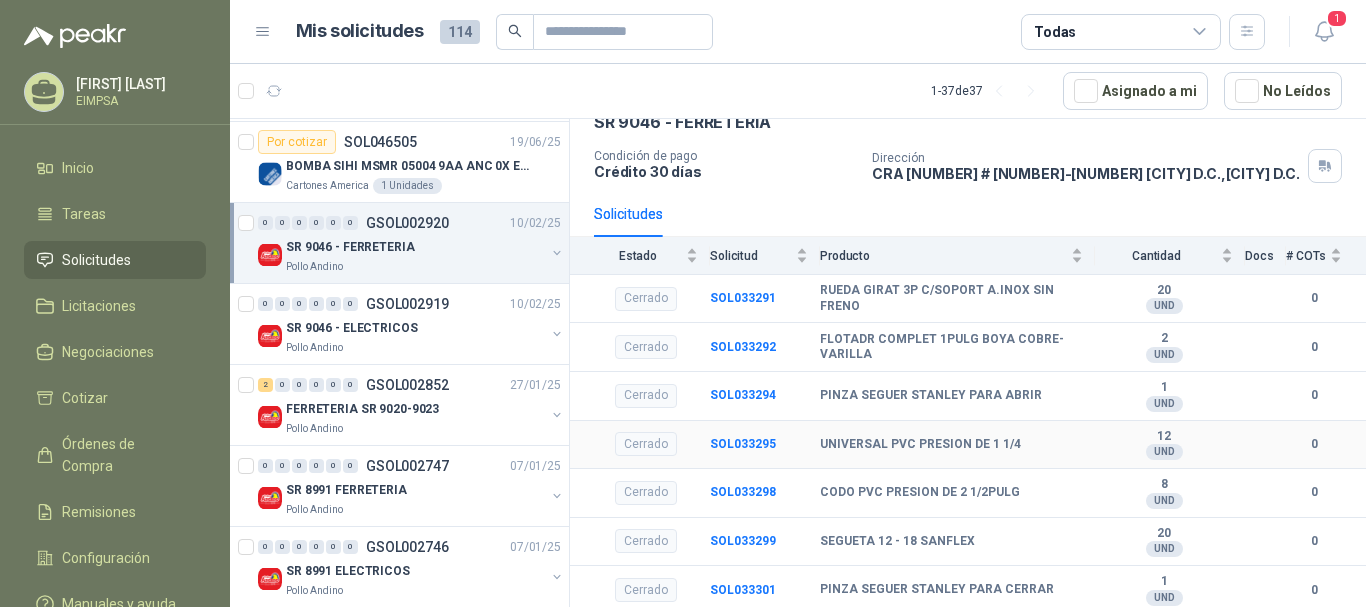 scroll, scrollTop: 111, scrollLeft: 0, axis: vertical 